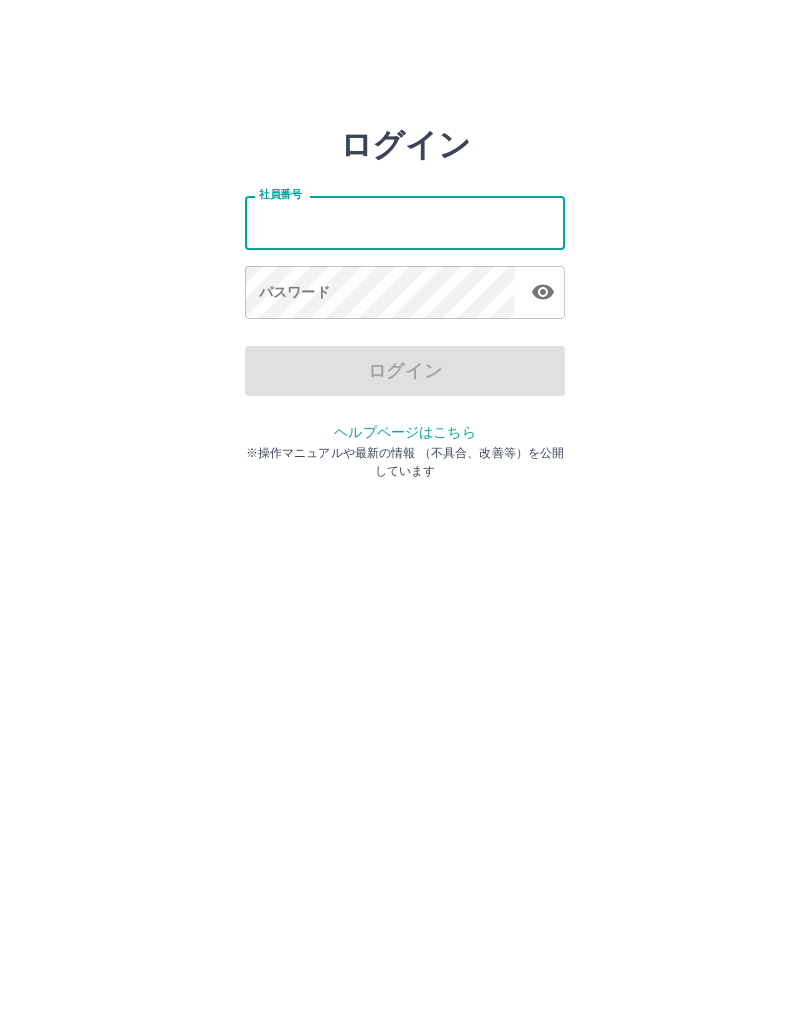 scroll, scrollTop: 0, scrollLeft: 0, axis: both 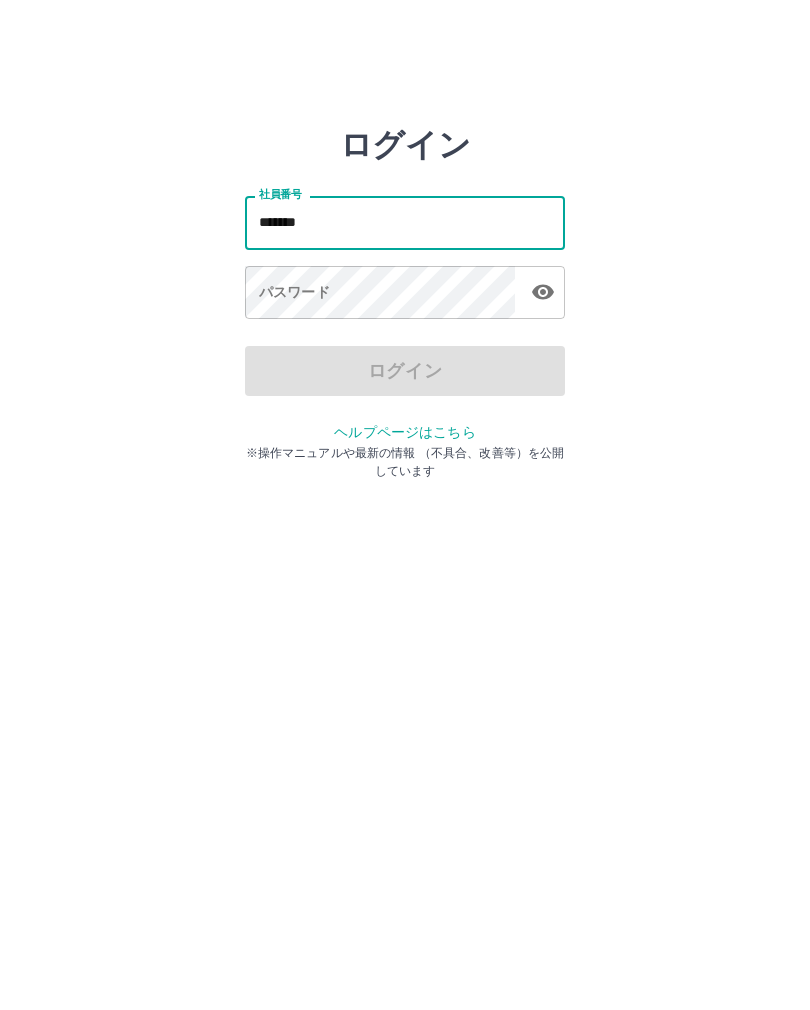 type on "*******" 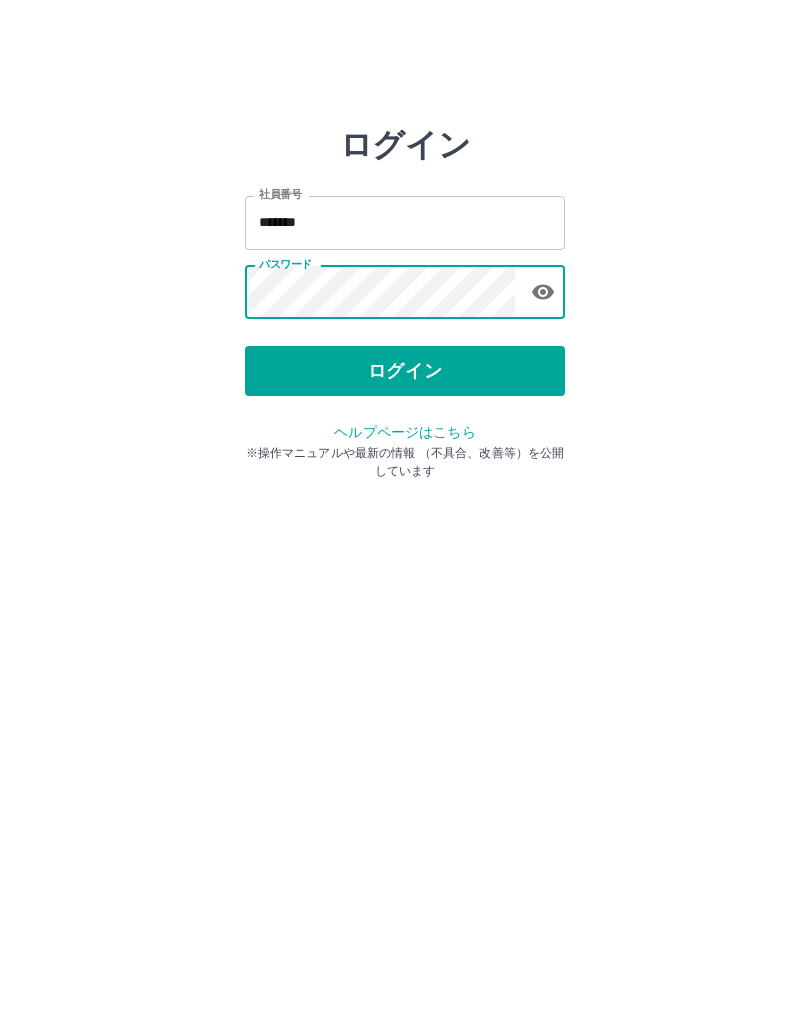 click on "ログイン" at bounding box center [405, 371] 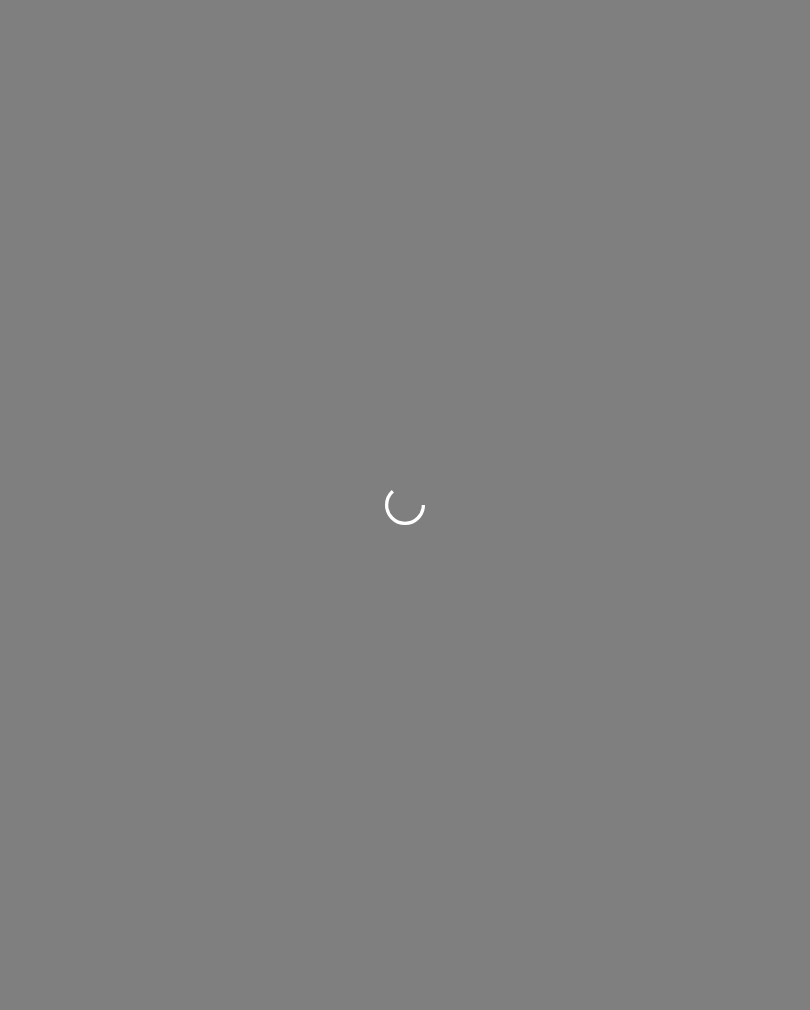 scroll, scrollTop: 0, scrollLeft: 0, axis: both 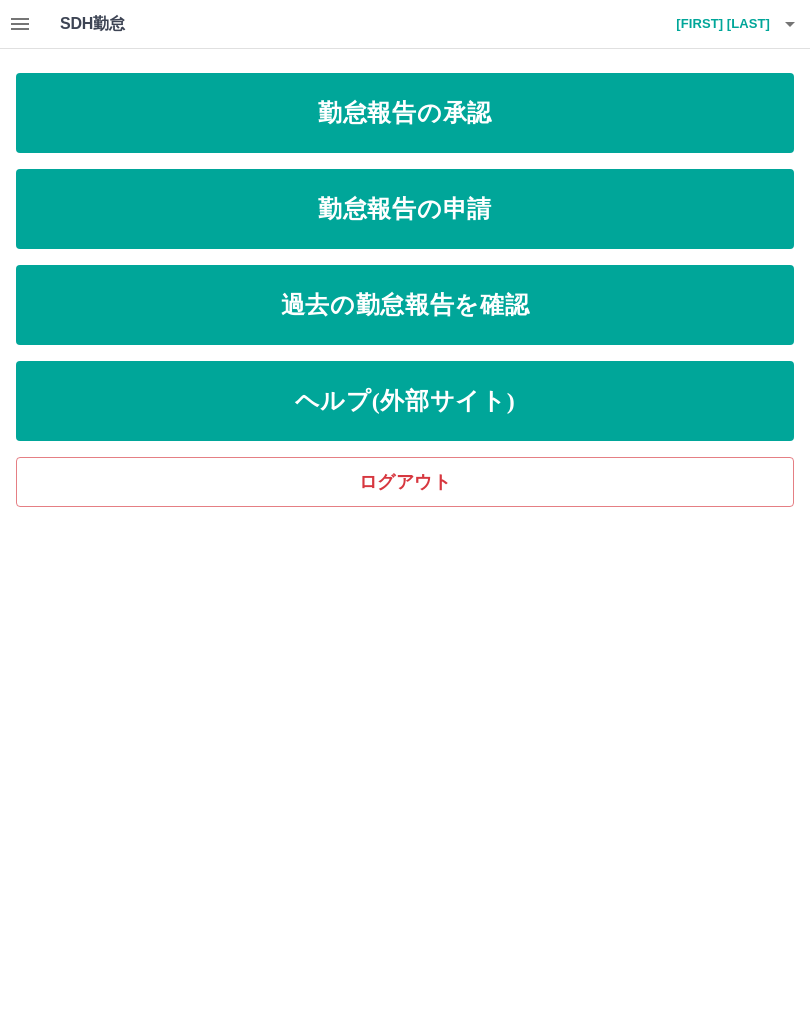 click on "勤怠報告の申請" at bounding box center (405, 209) 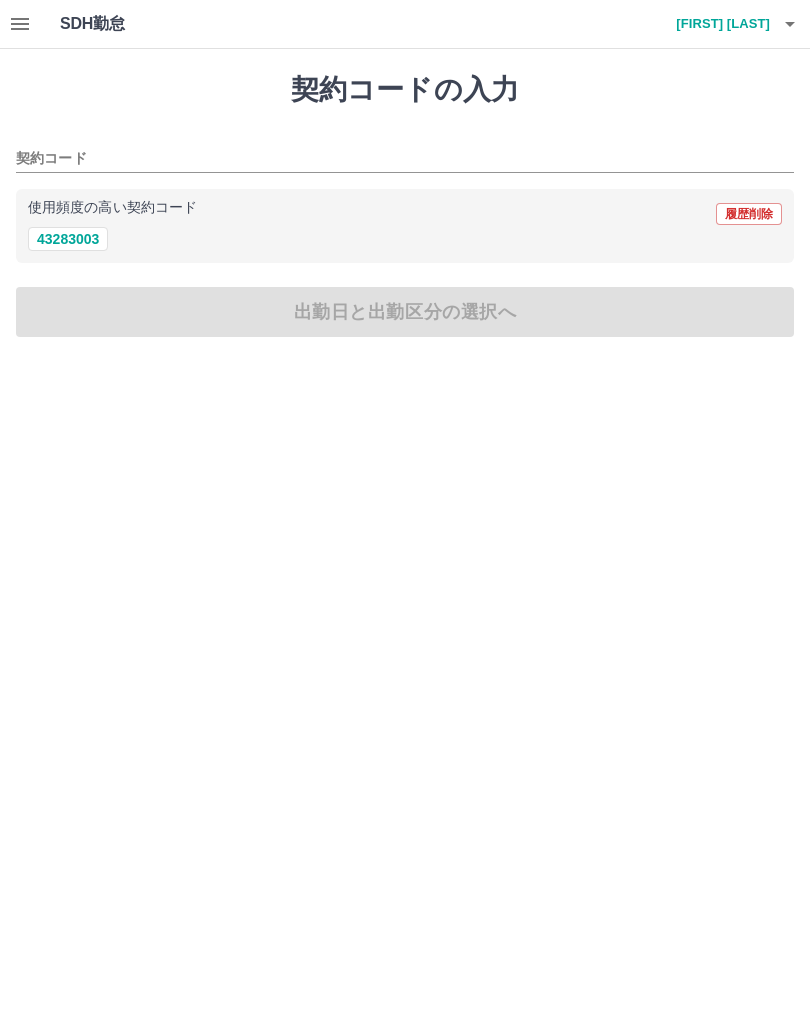 click on "43283003" at bounding box center [68, 239] 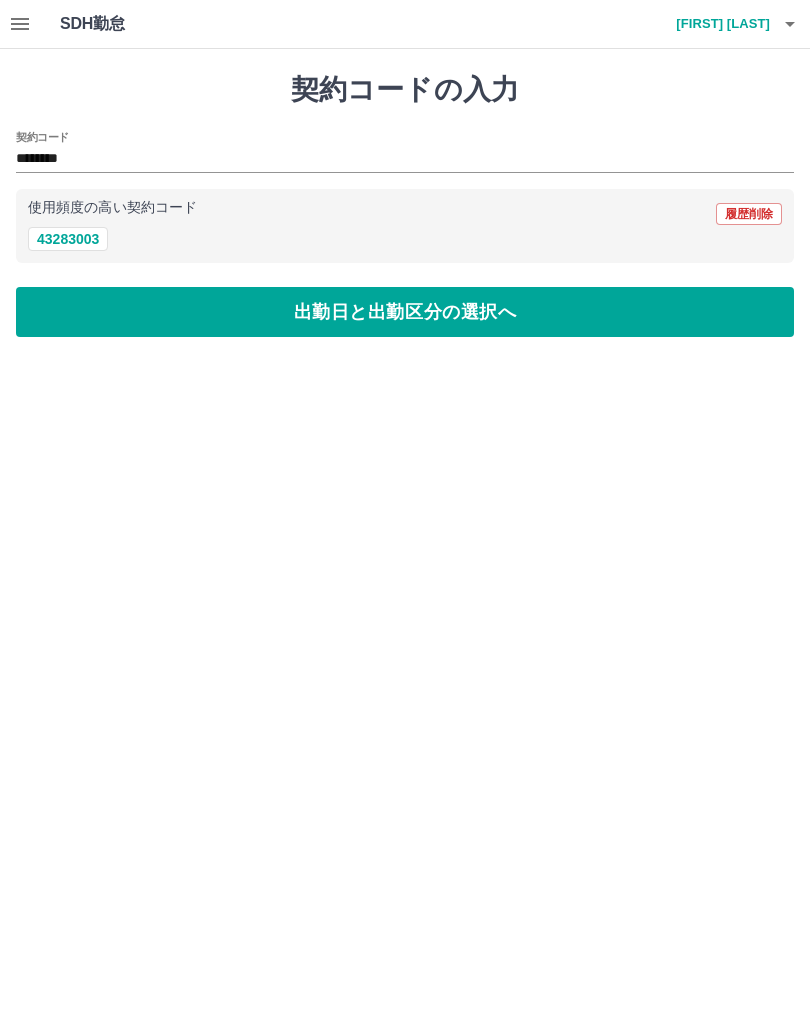 click on "出勤日と出勤区分の選択へ" at bounding box center (405, 312) 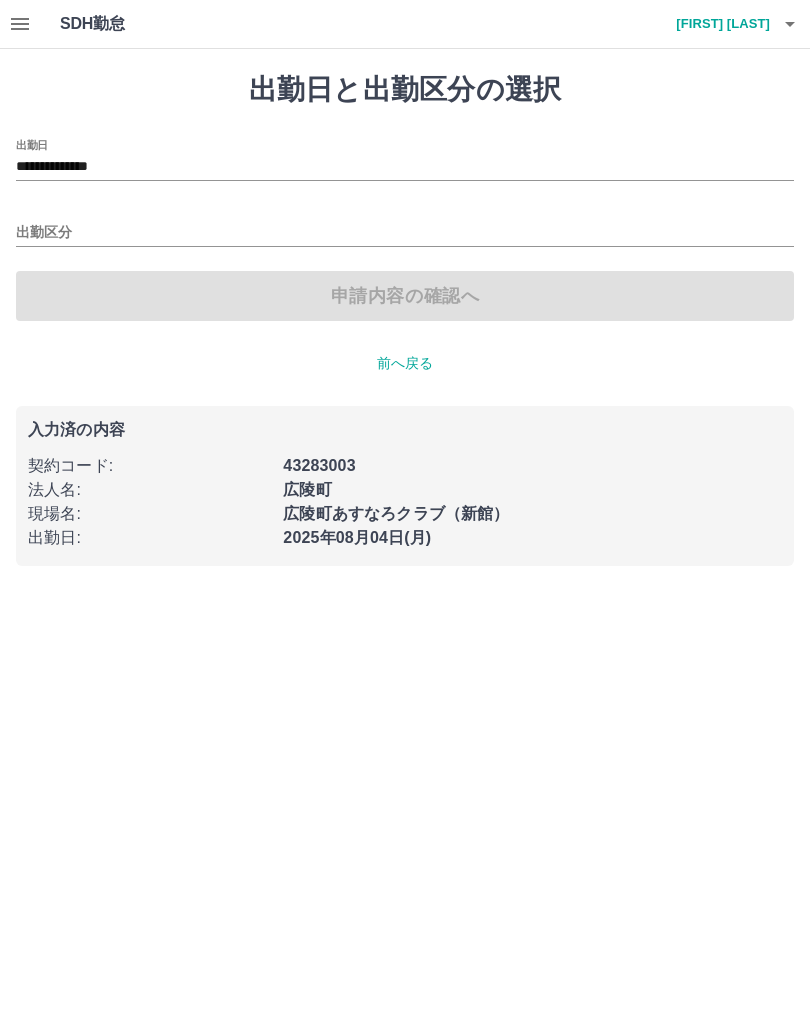click on "出勤区分" at bounding box center (405, 233) 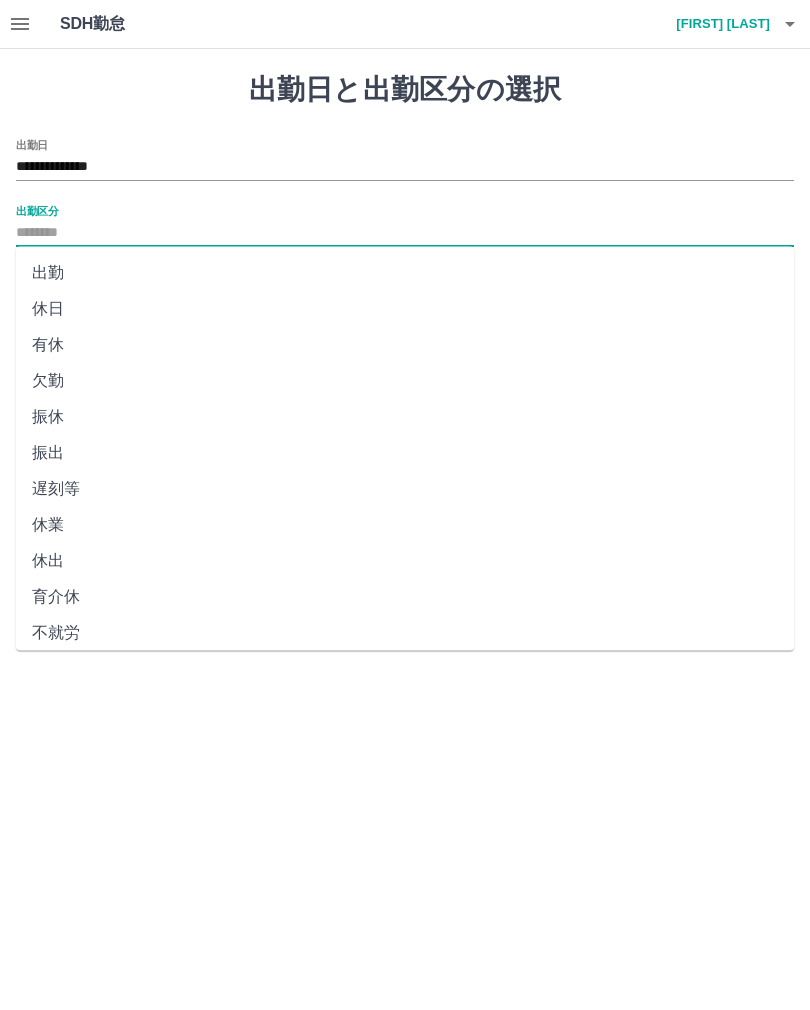 click on "出勤" at bounding box center [405, 273] 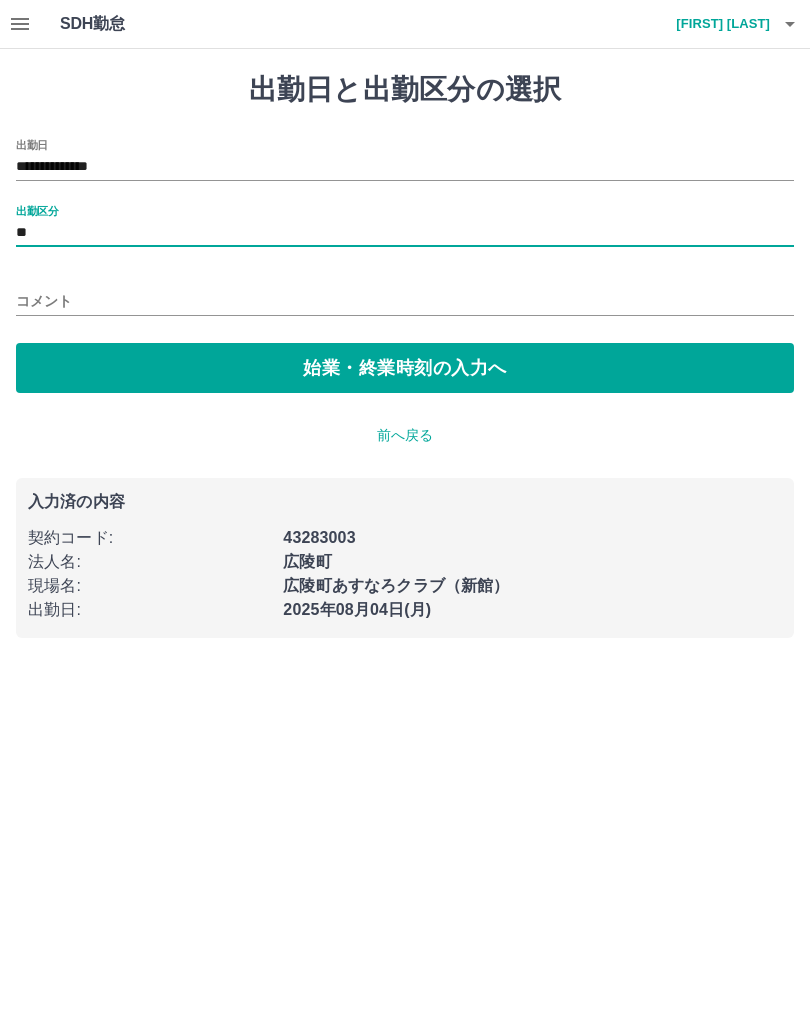 click on "**" at bounding box center (405, 233) 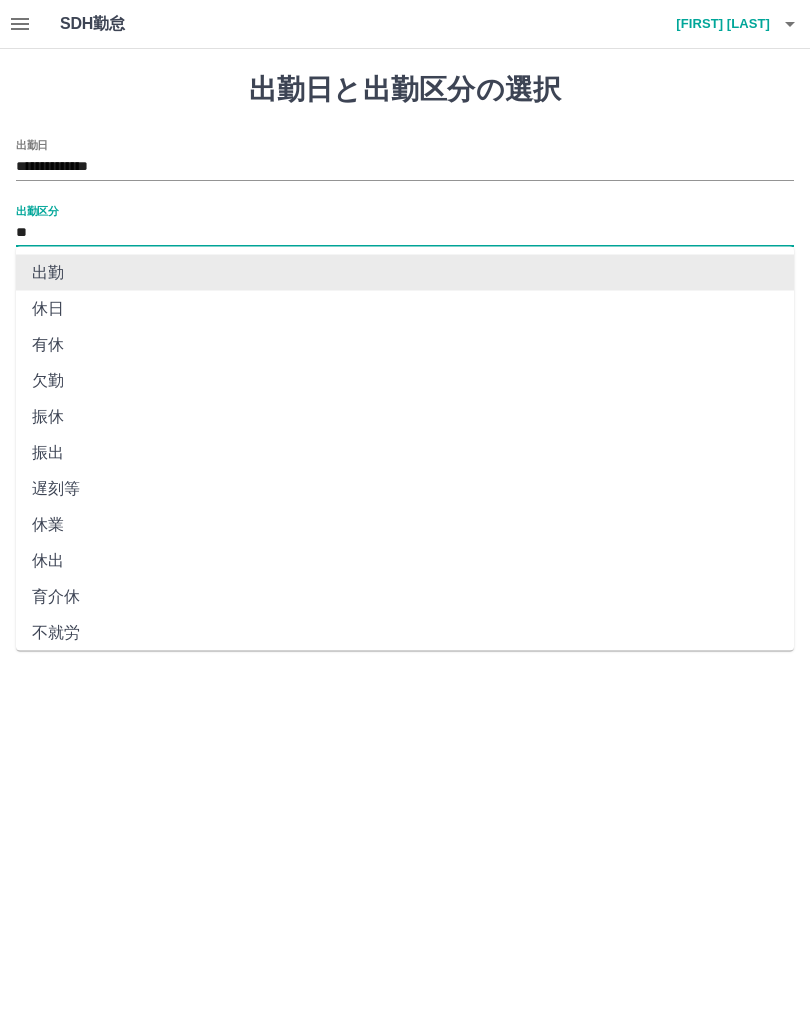 click on "出勤" at bounding box center [405, 273] 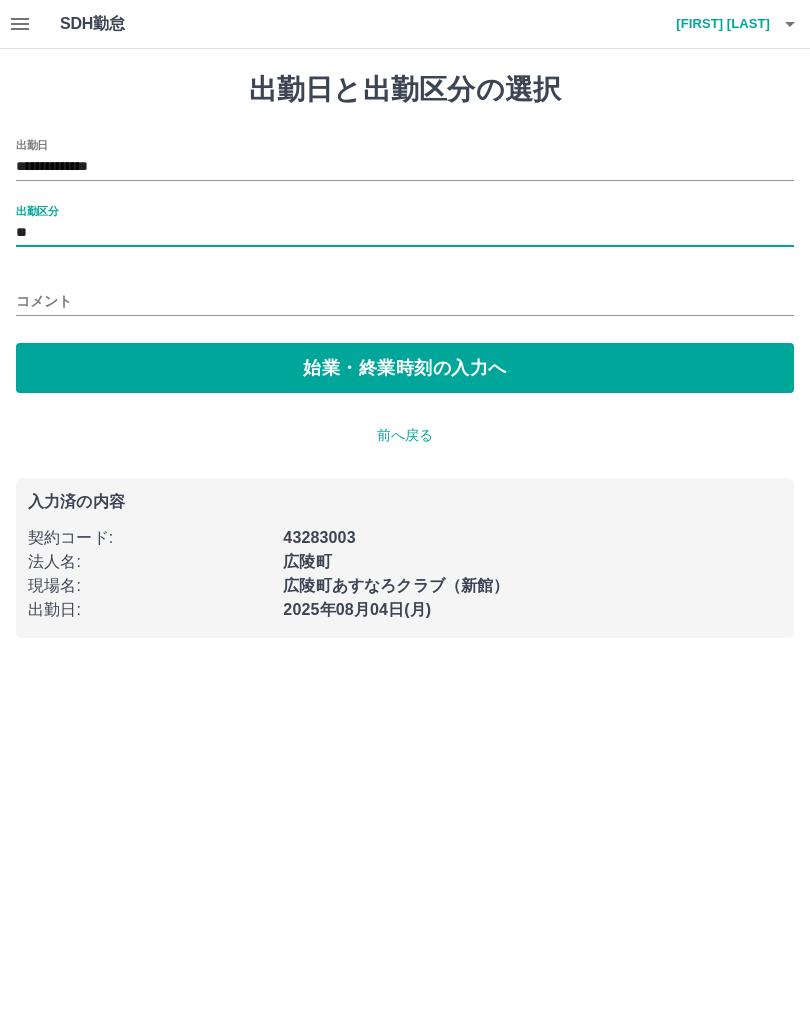 click on "始業・終業時刻の入力へ" at bounding box center [405, 368] 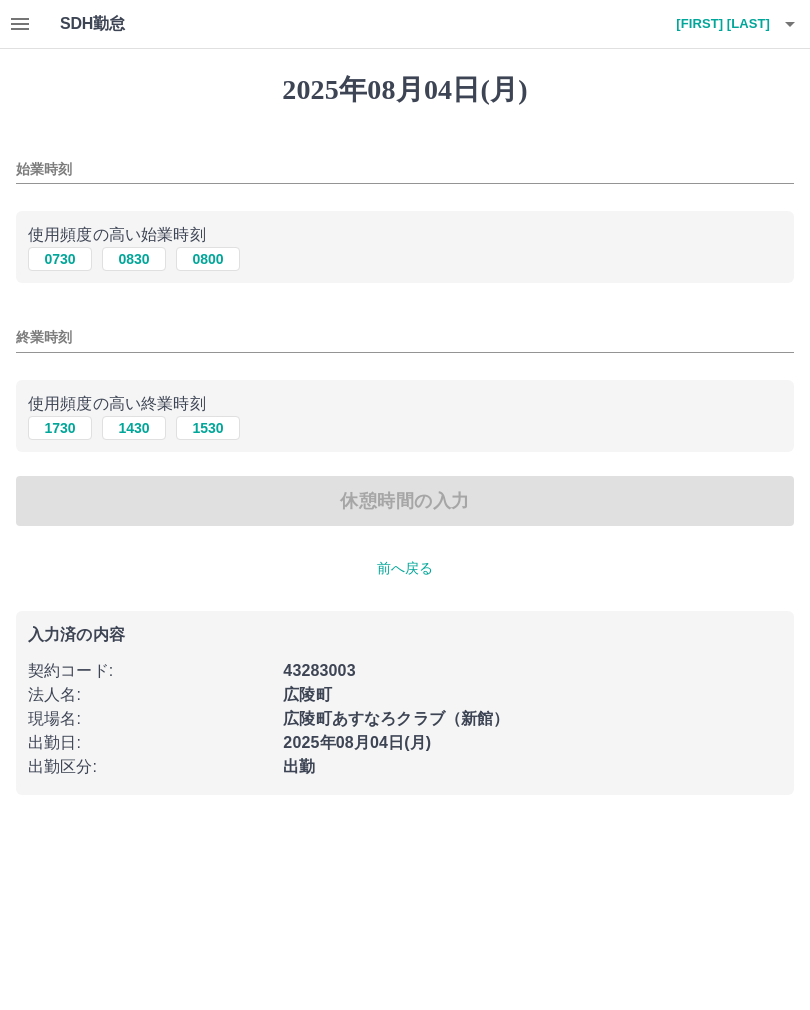 click on "始業時刻" at bounding box center (405, 169) 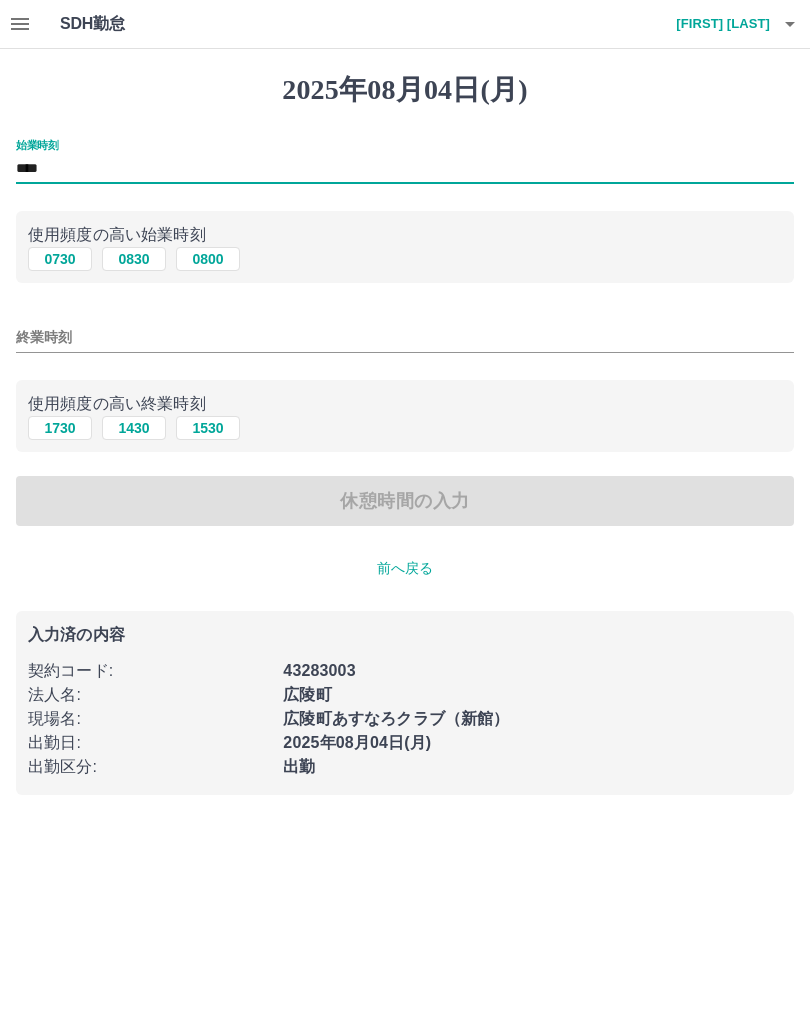 type on "****" 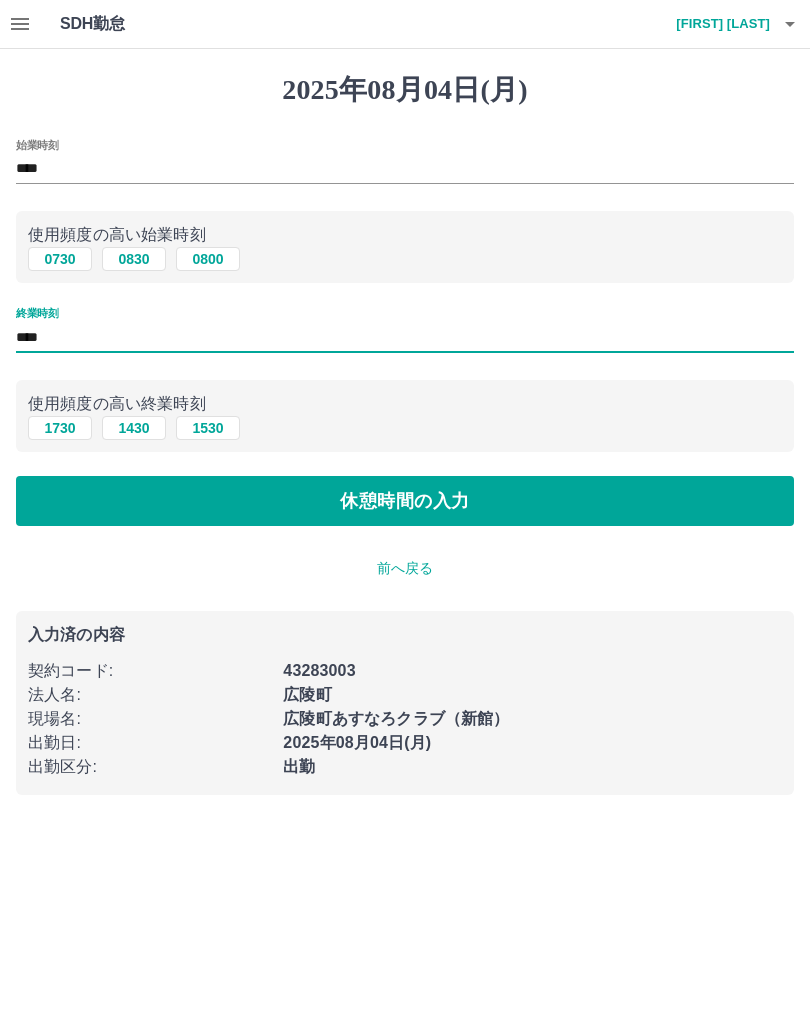 type on "****" 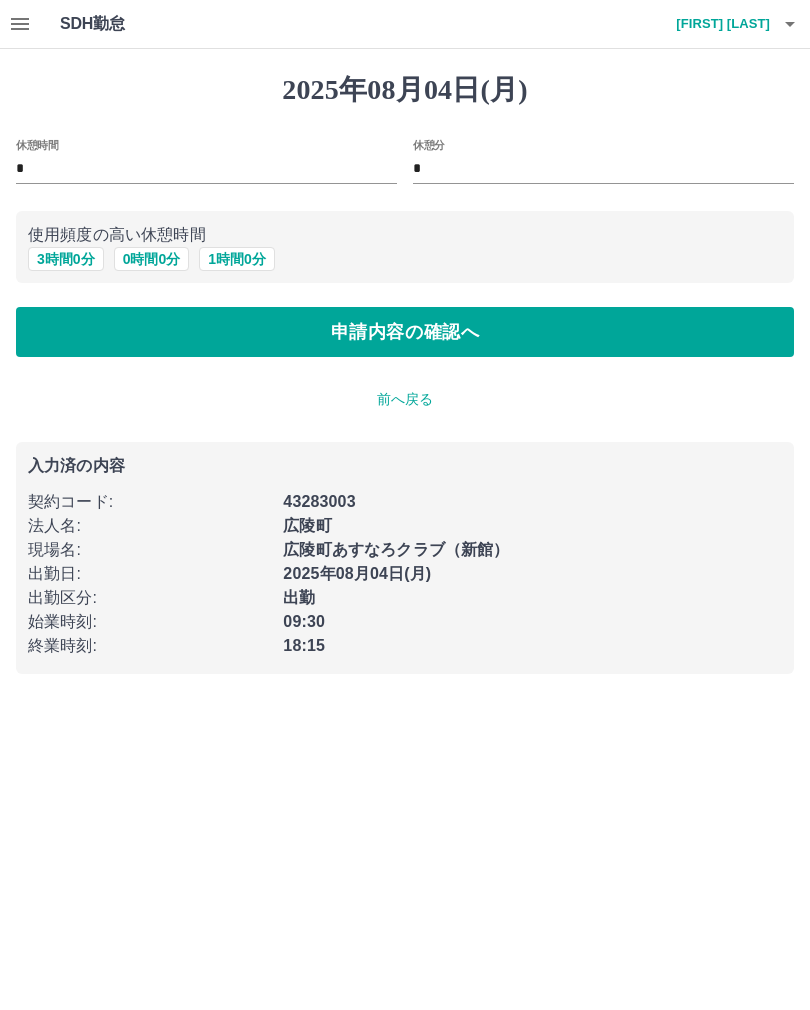 click on "*" at bounding box center [206, 169] 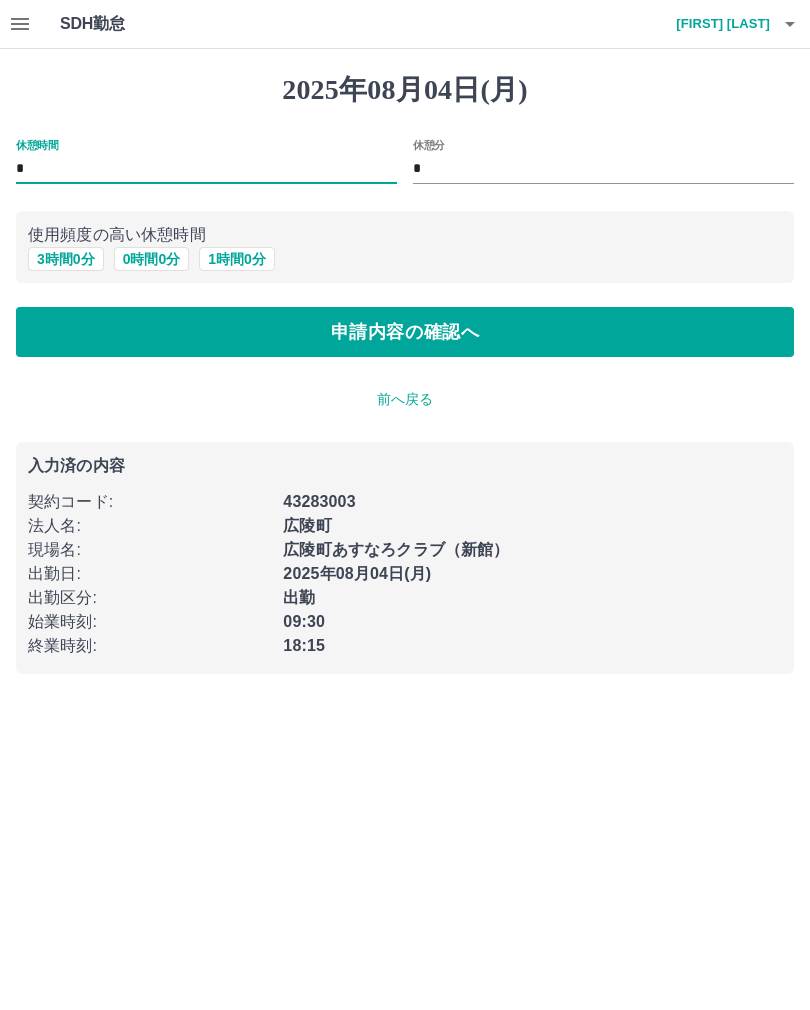 type on "*" 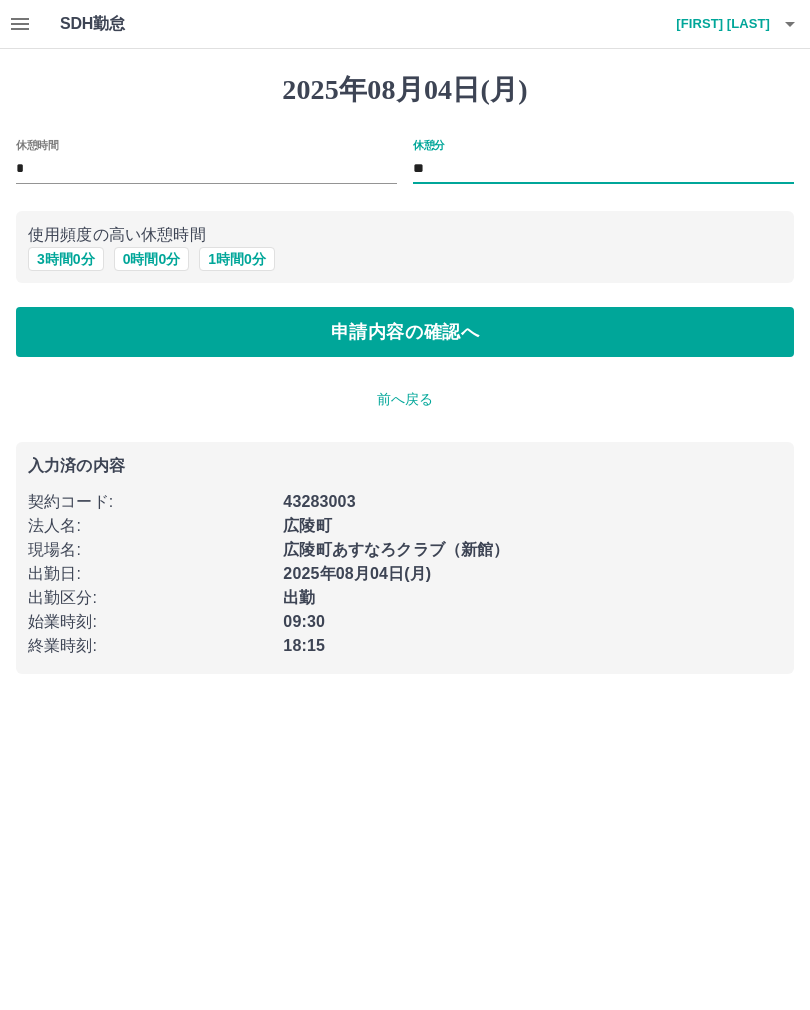 type on "*" 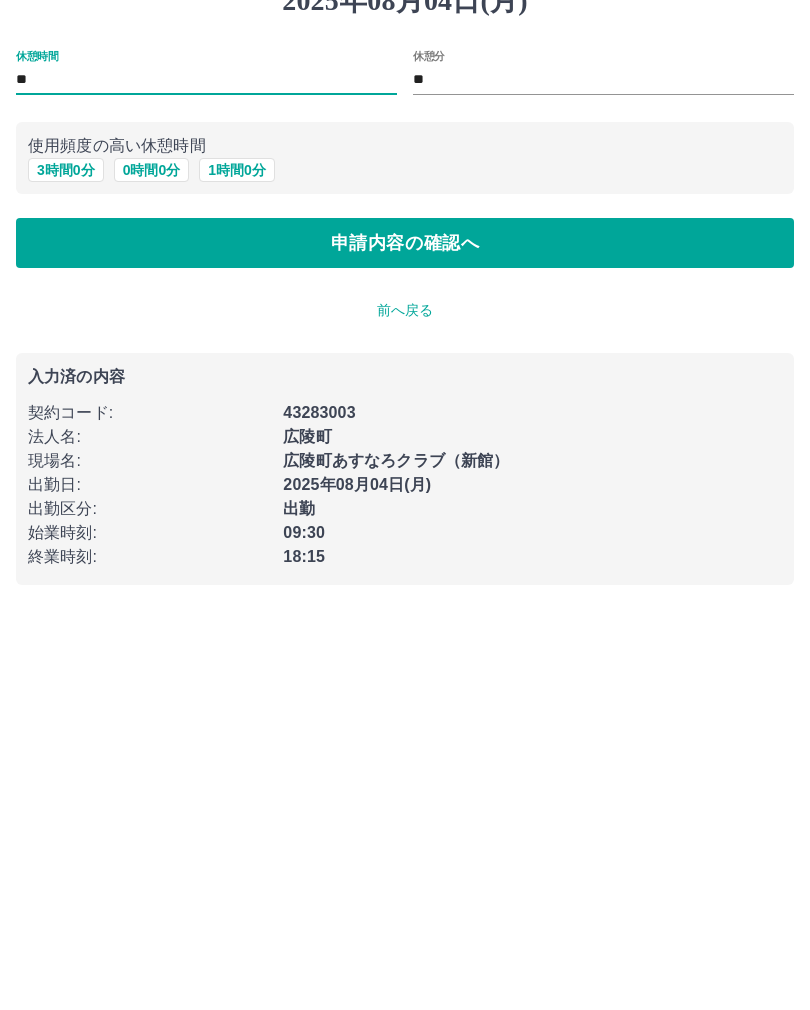 click on "申請内容の確認へ" at bounding box center (405, 332) 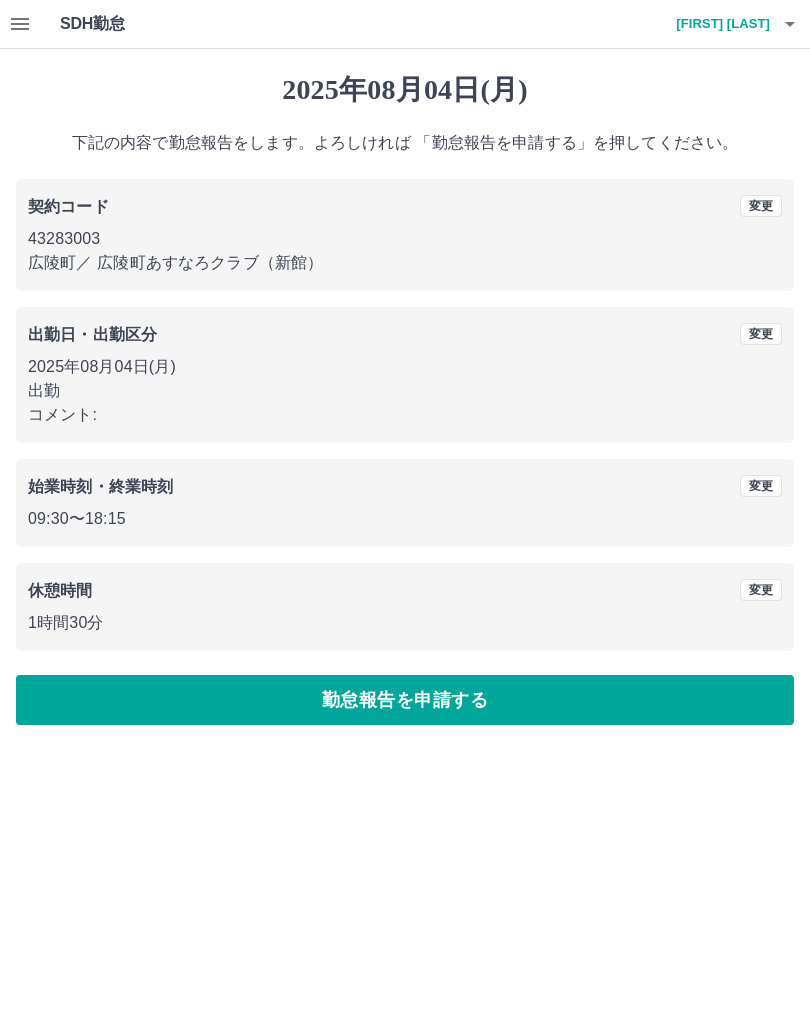 click on "勤怠報告を申請する" at bounding box center (405, 700) 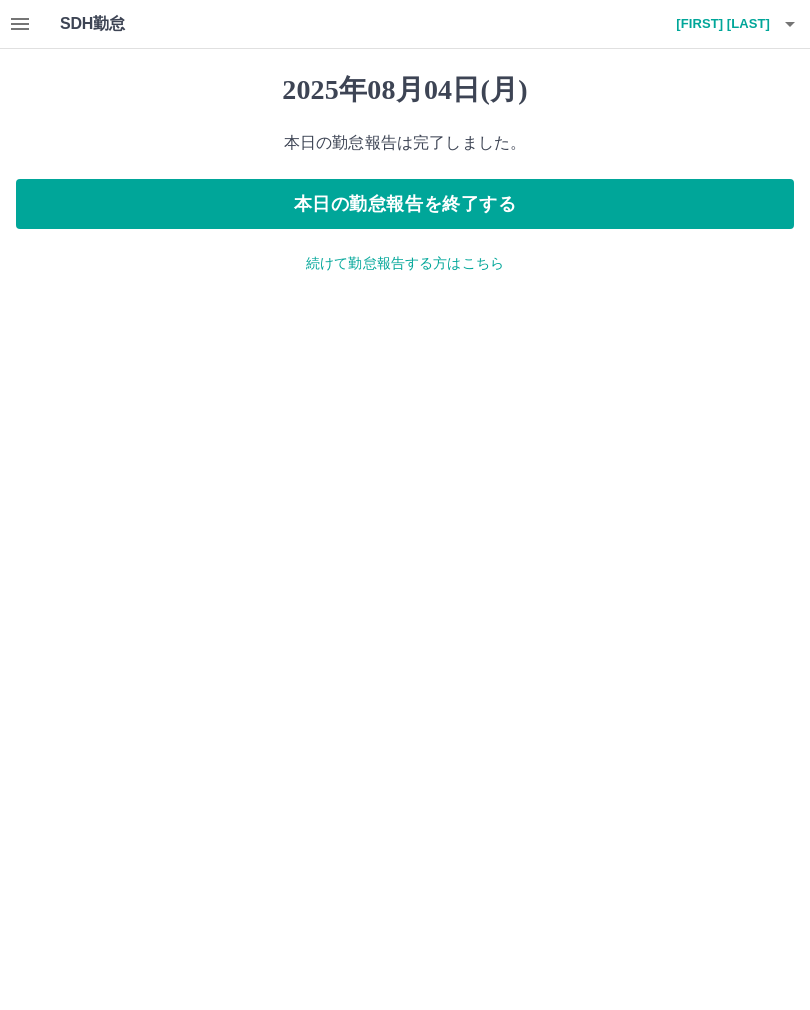 click on "本日の勤怠報告を終了する" at bounding box center [405, 204] 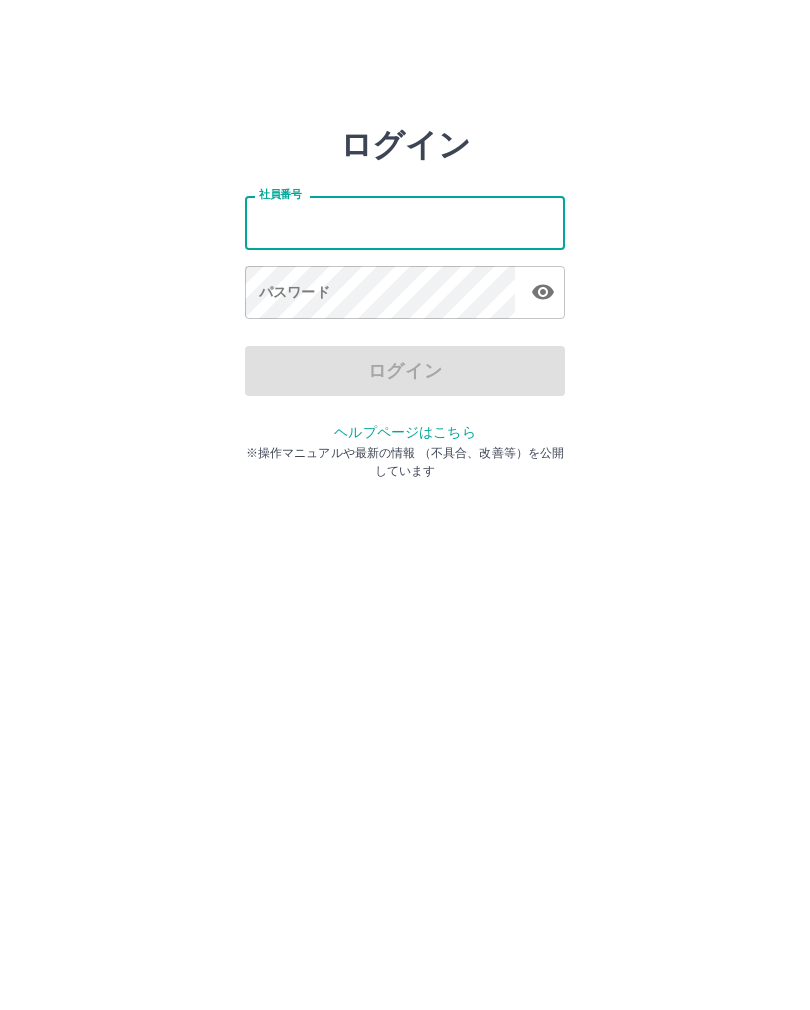 scroll, scrollTop: 0, scrollLeft: 0, axis: both 